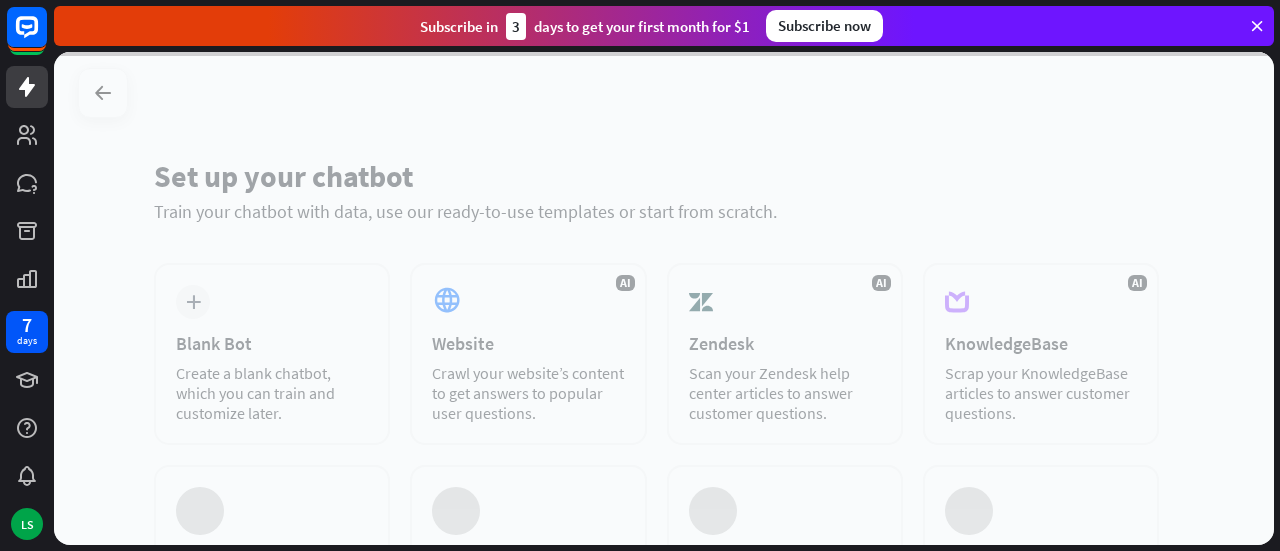 scroll, scrollTop: 0, scrollLeft: 0, axis: both 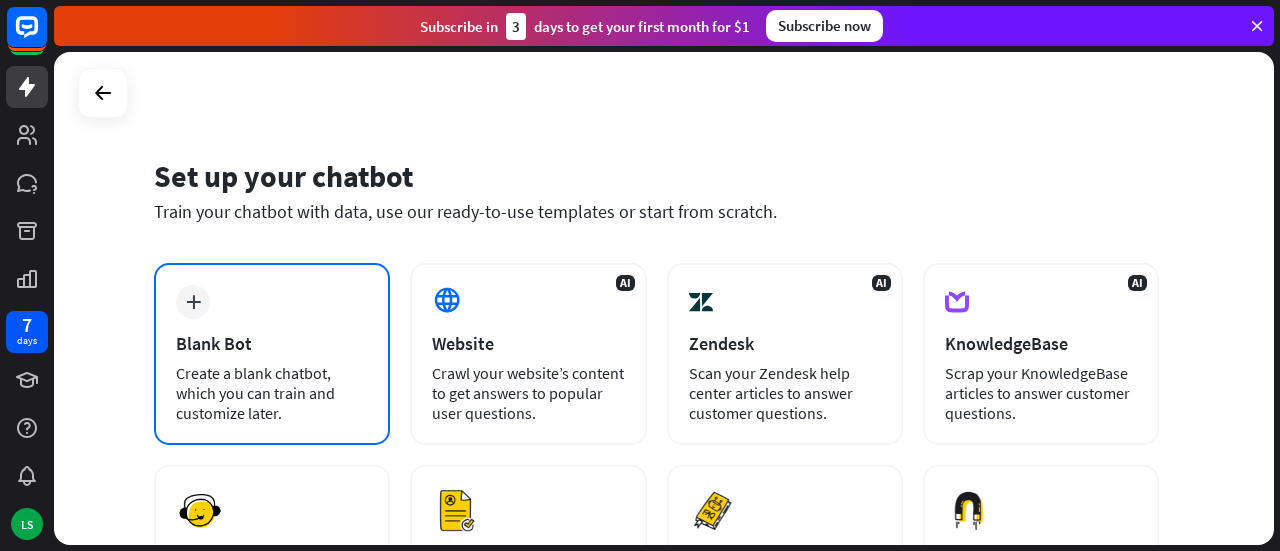 click on "Create a blank chatbot, which you can train and
customize later." at bounding box center [272, 393] 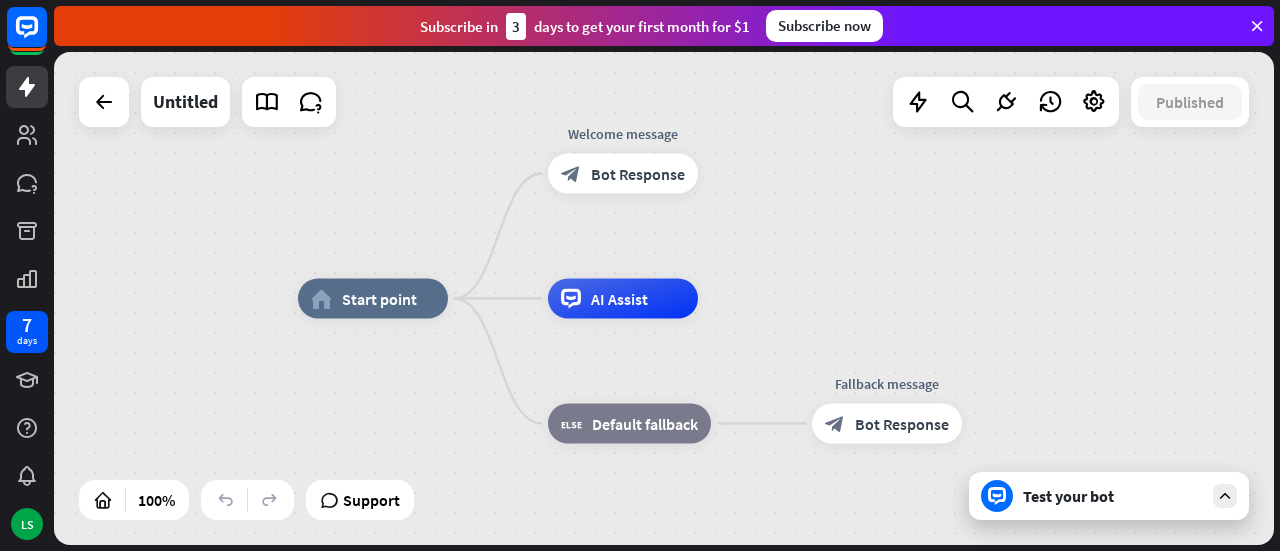 click on "Test your bot" at bounding box center [1113, 496] 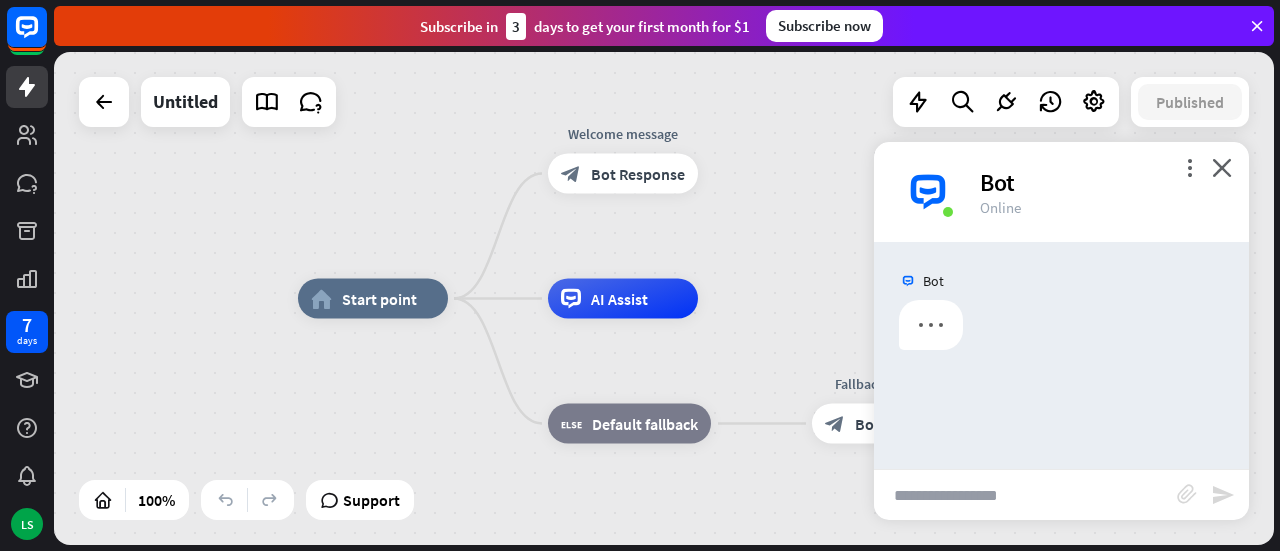 click at bounding box center [1025, 495] 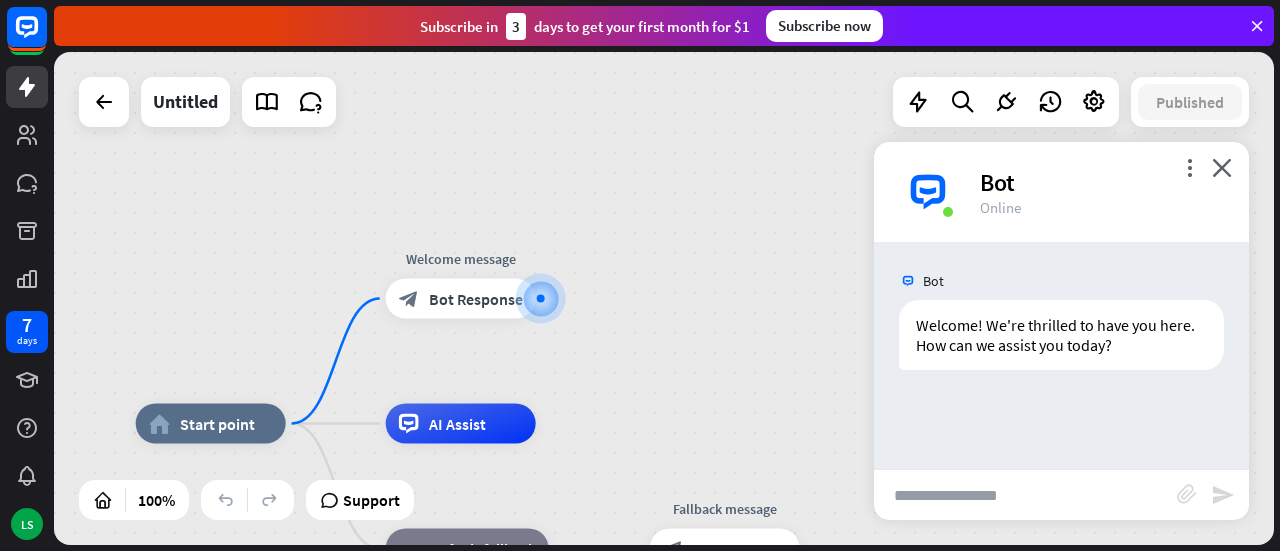 click at bounding box center (1025, 495) 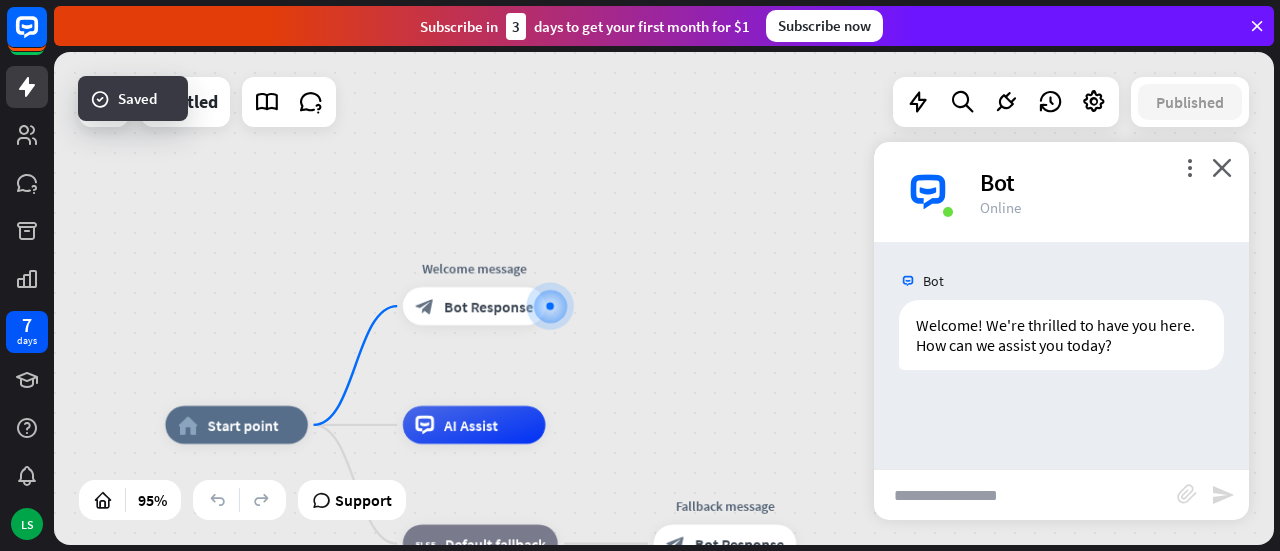 click at bounding box center [1025, 495] 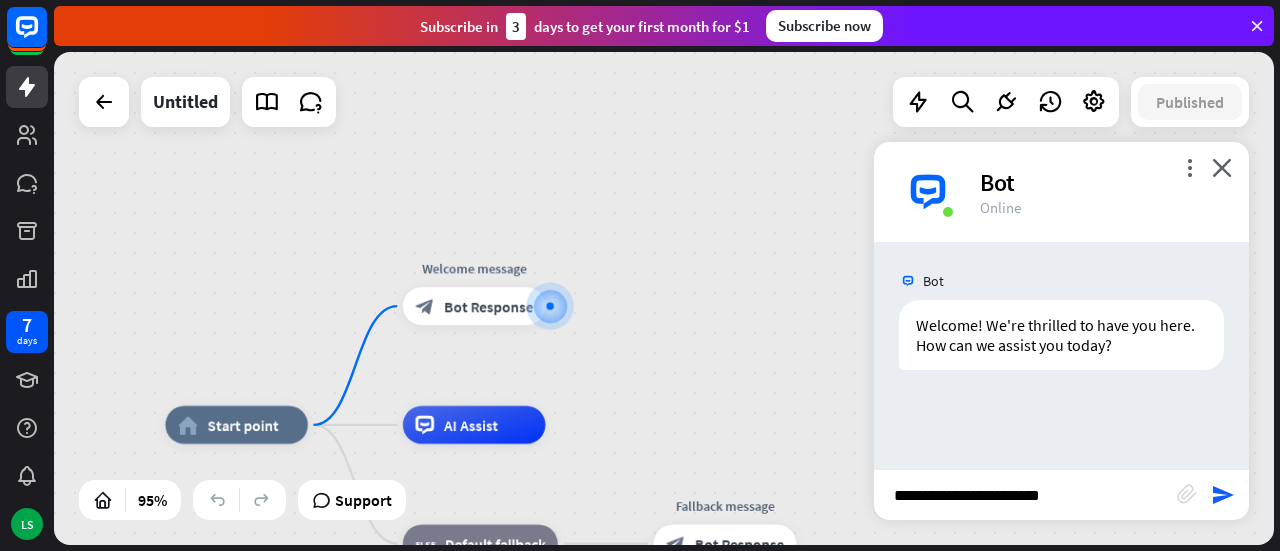 paste on "**********" 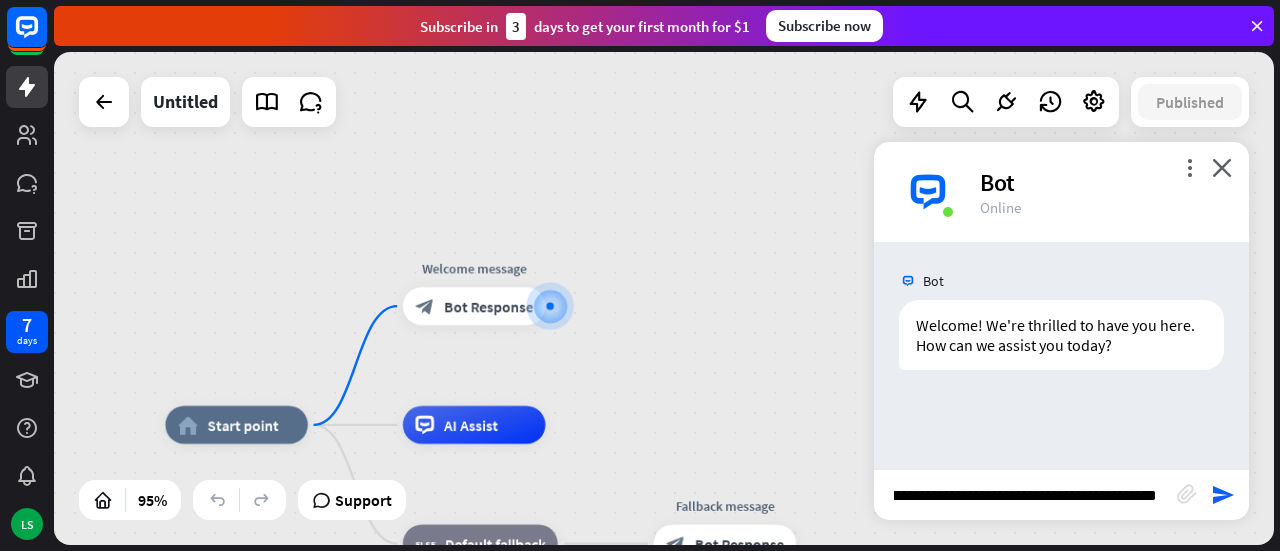 type on "**********" 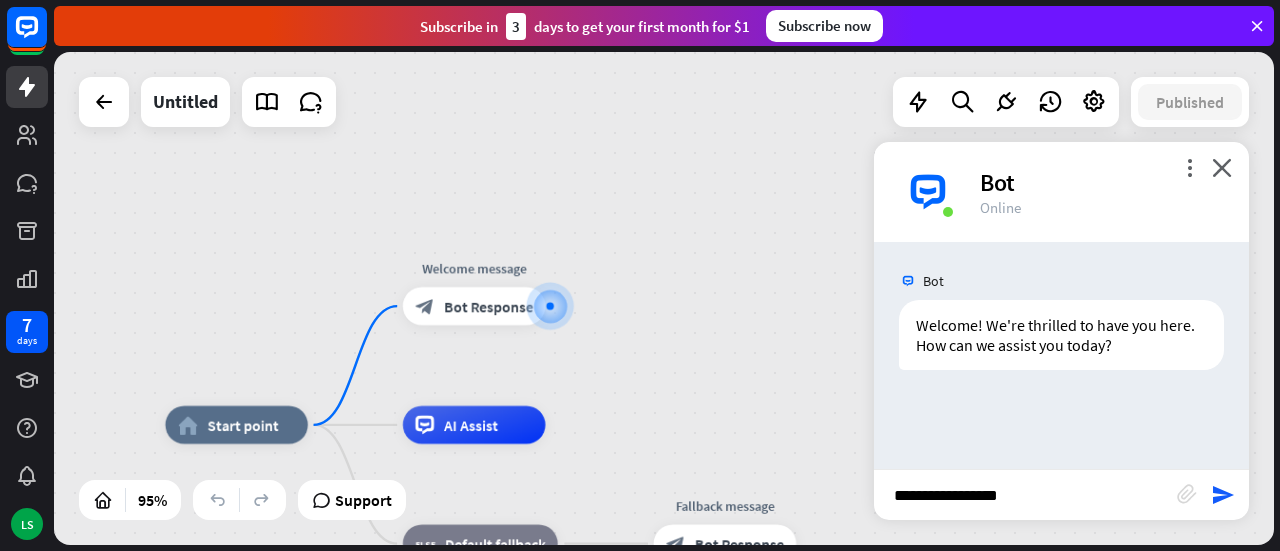scroll, scrollTop: 0, scrollLeft: 0, axis: both 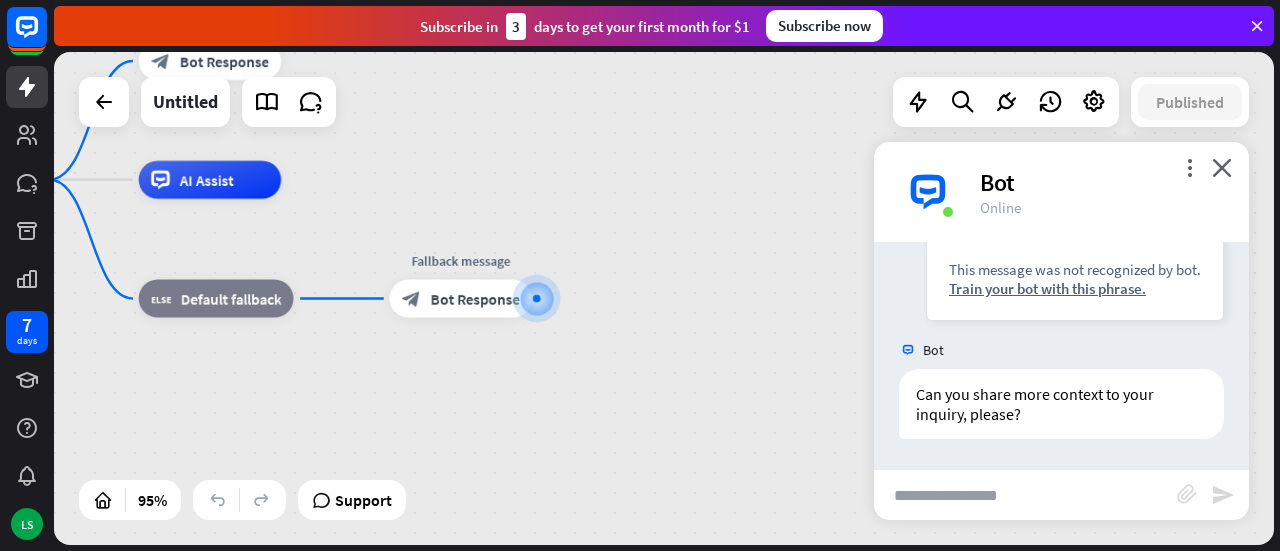 drag, startPoint x: 1250, startPoint y: 182, endPoint x: 1242, endPoint y: 174, distance: 11.313708 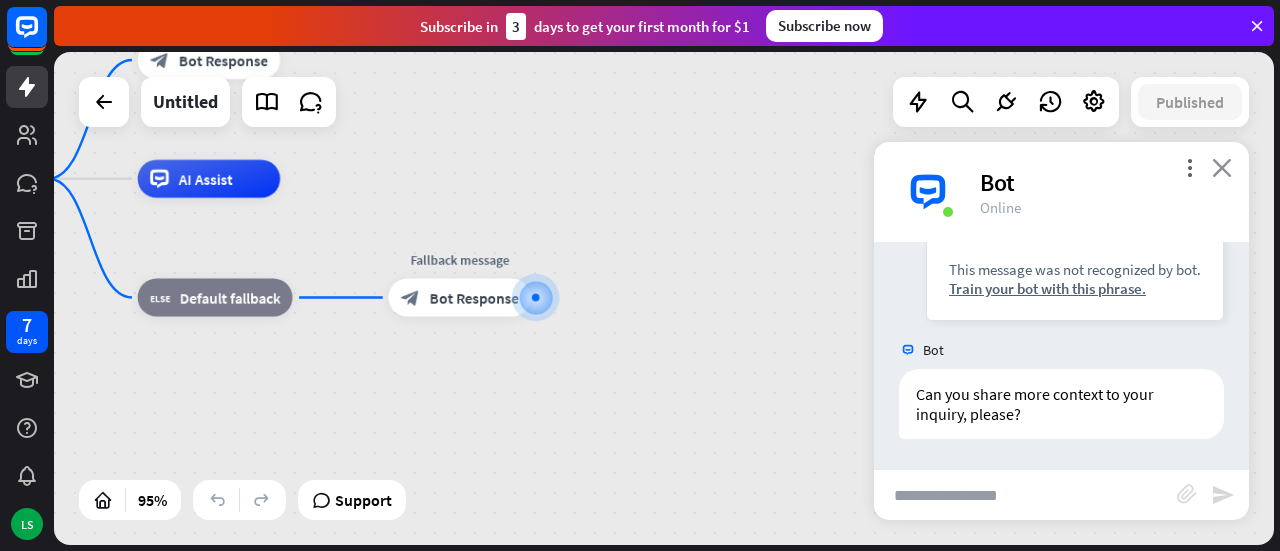 click on "close" at bounding box center [1222, 167] 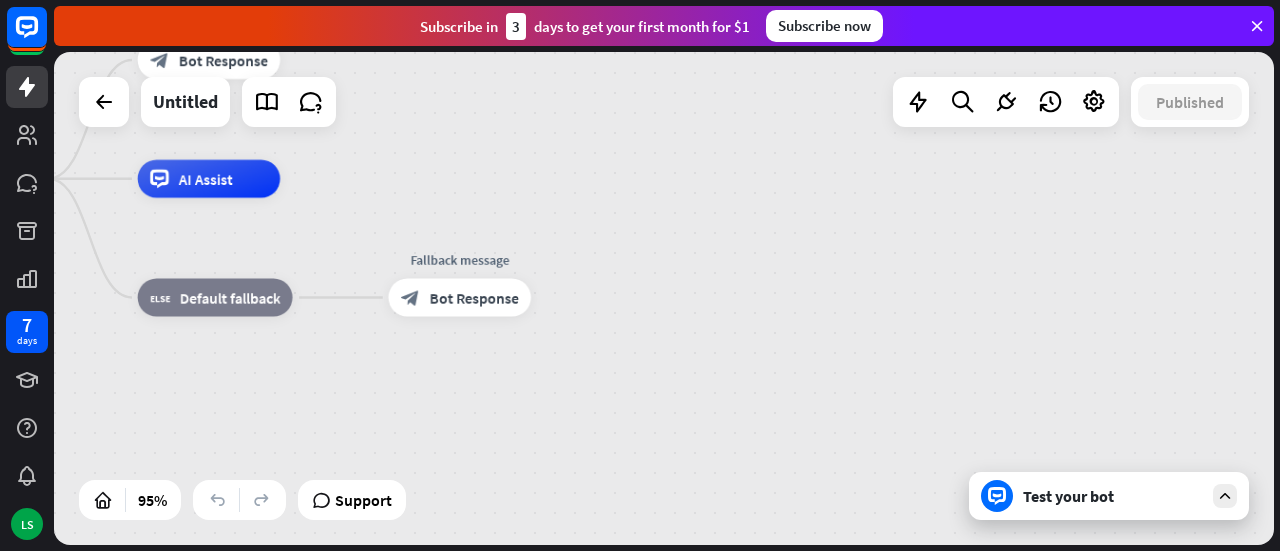 click at bounding box center [1257, 26] 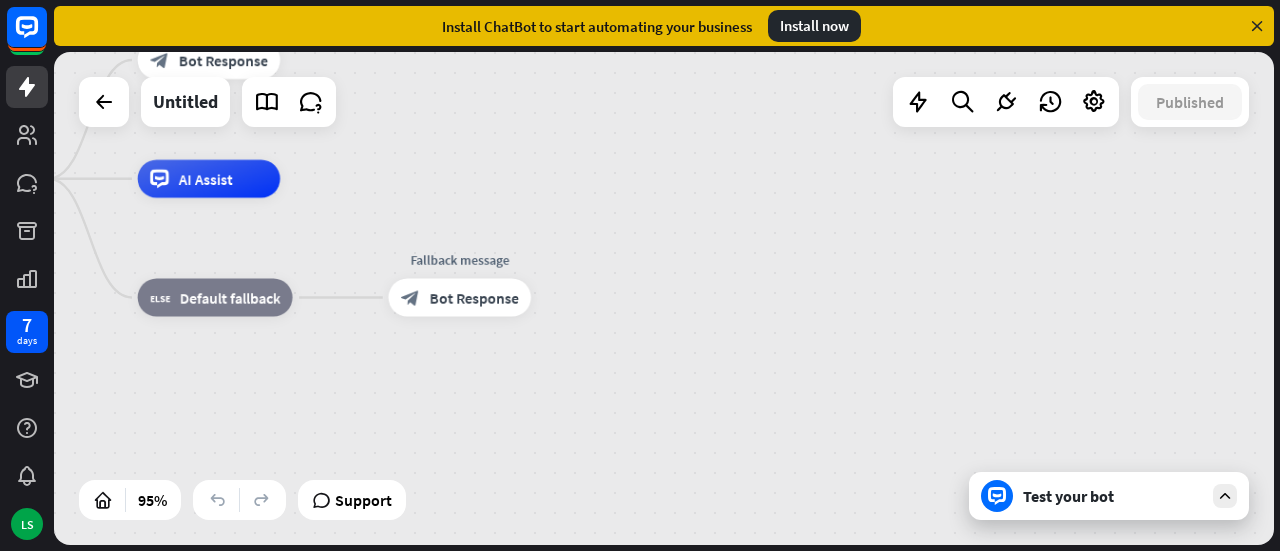 click at bounding box center (1257, 26) 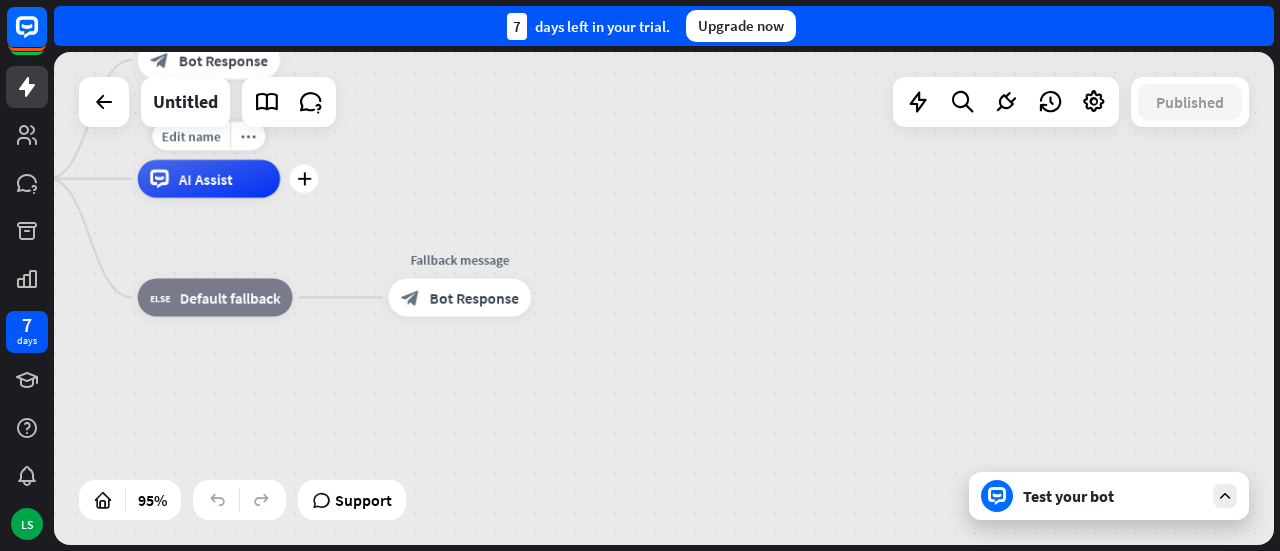 click on "AI Assist" at bounding box center [205, 178] 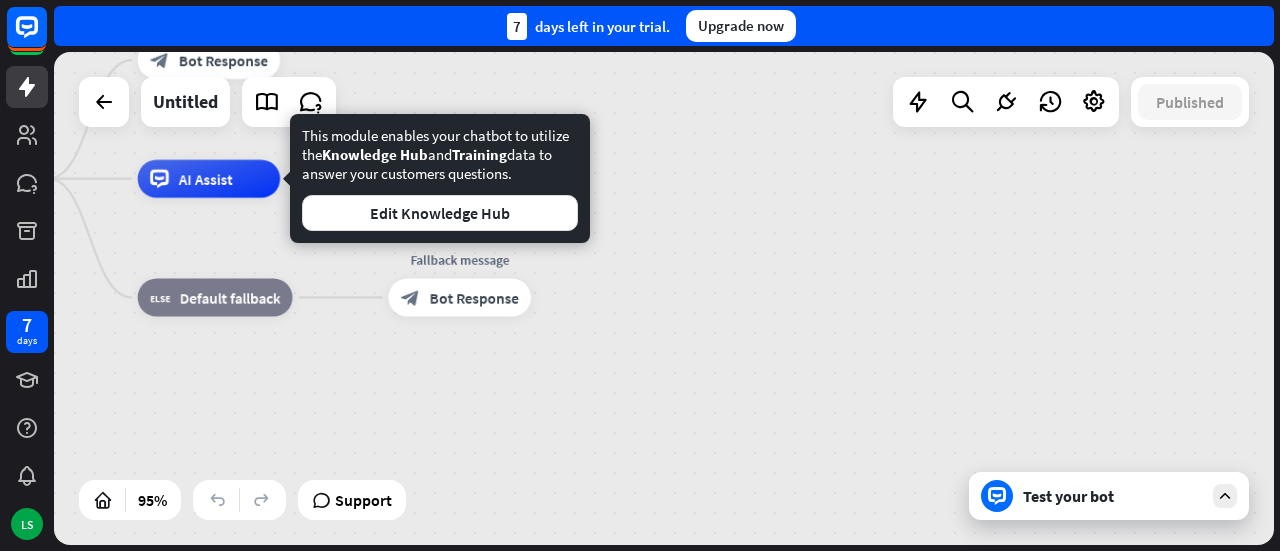 drag, startPoint x: 686, startPoint y: 252, endPoint x: 582, endPoint y: 226, distance: 107.200745 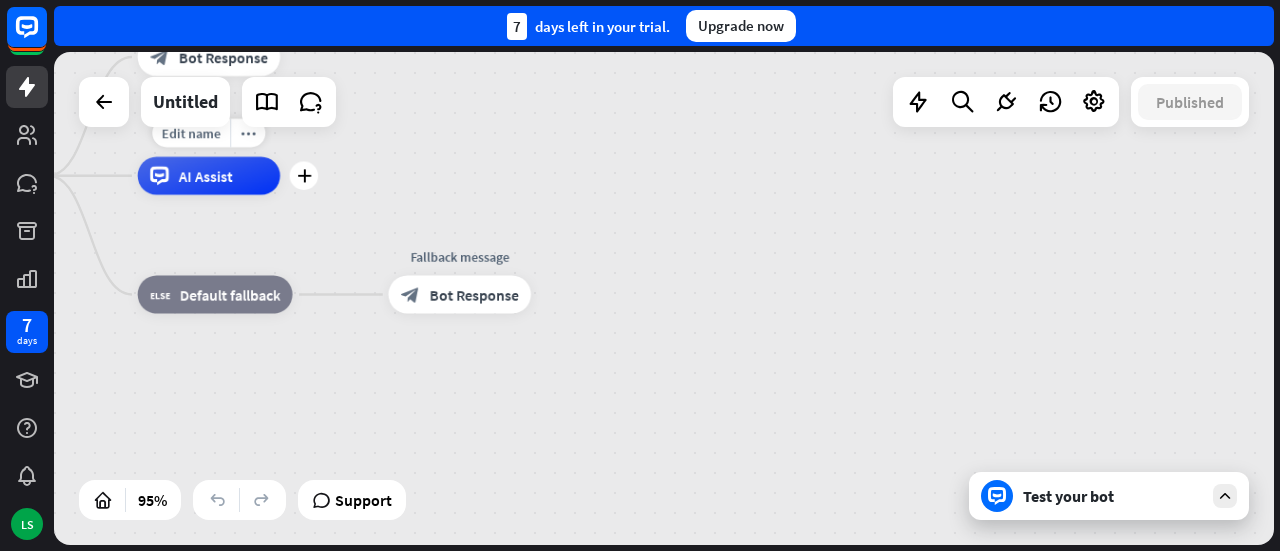 click on "AI Assist" at bounding box center [205, 175] 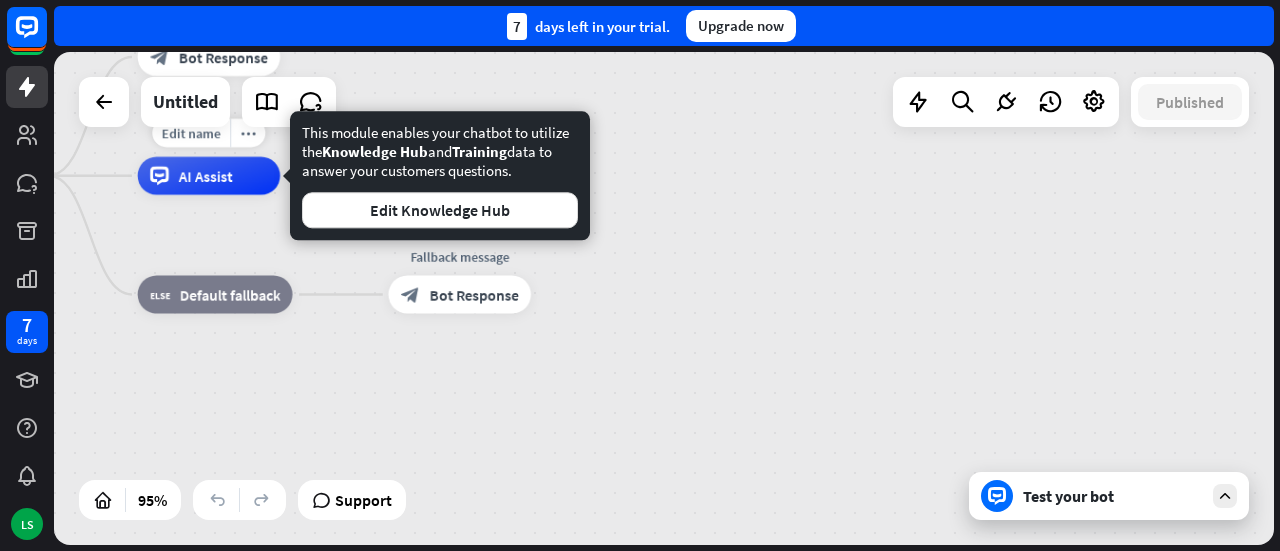 click on "home_2   Start point                 Welcome message   block_bot_response   Bot Response       Edit name   more_horiz         plus       AI Assist                   block_fallback   Default fallback                 Fallback message   block_bot_response   Bot Response" at bounding box center [479, 410] 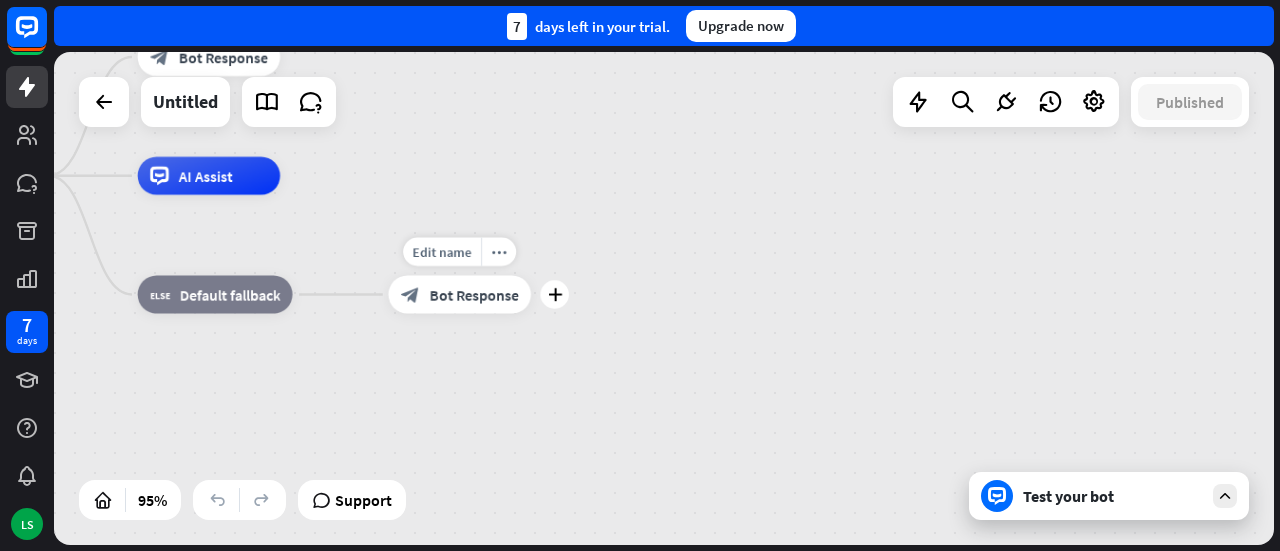 click on "block_bot_response   Bot Response" at bounding box center (459, 295) 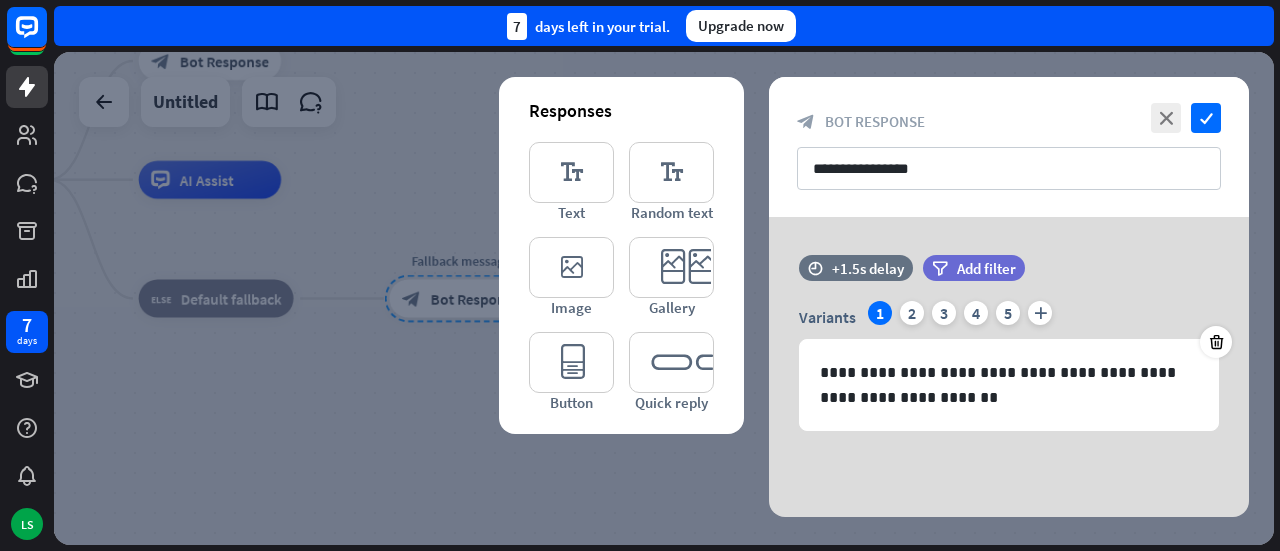 click on "block_bot_response   Bot Response" at bounding box center (1009, 121) 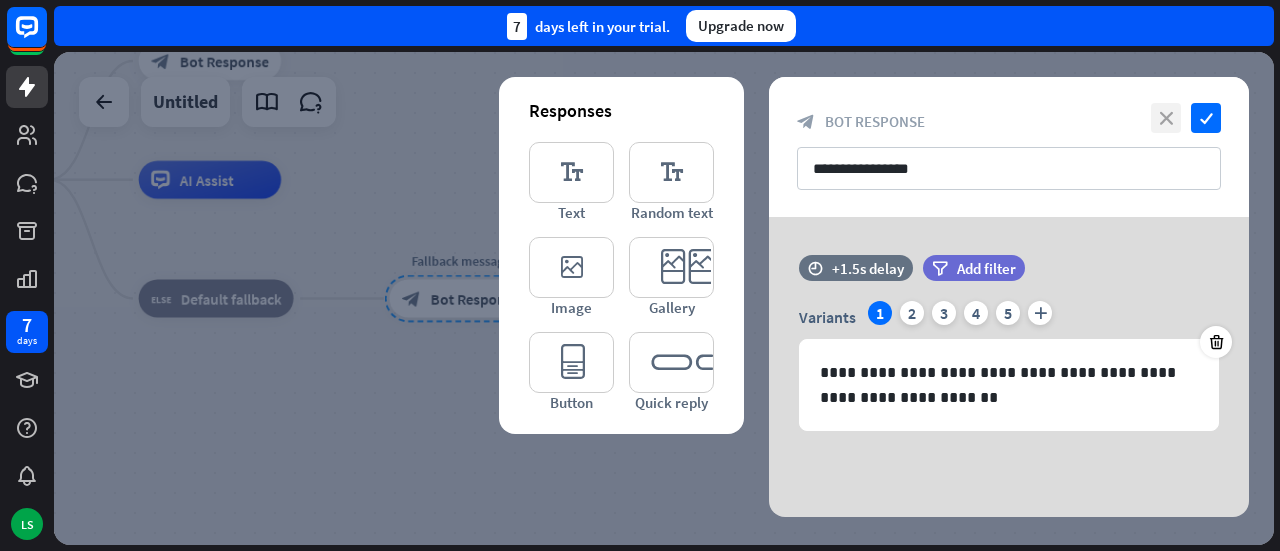 click on "close" at bounding box center [1166, 118] 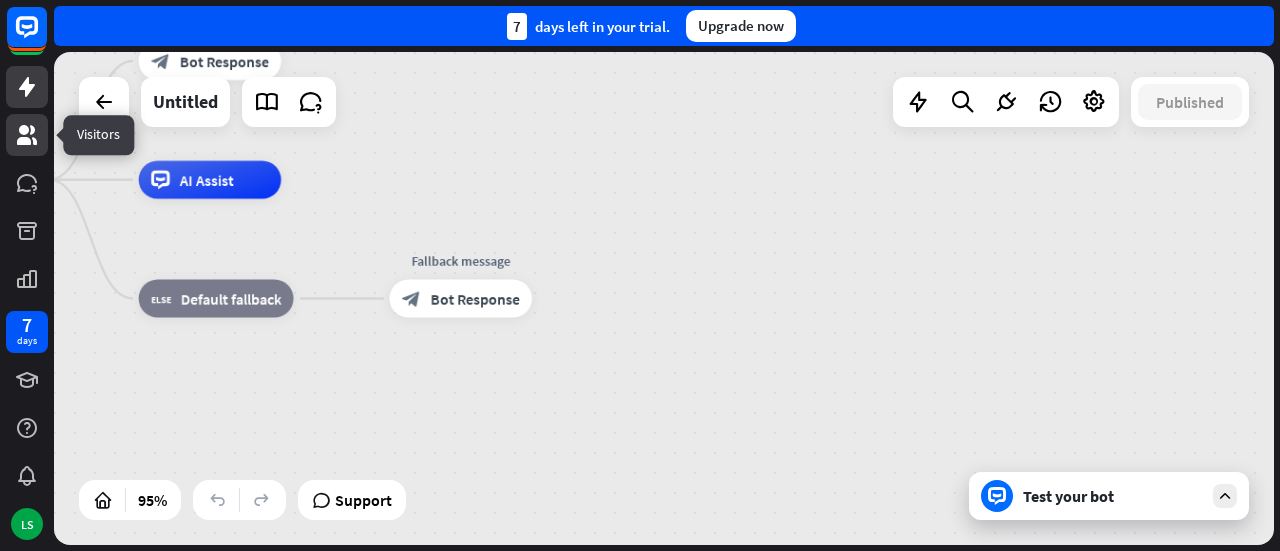 click 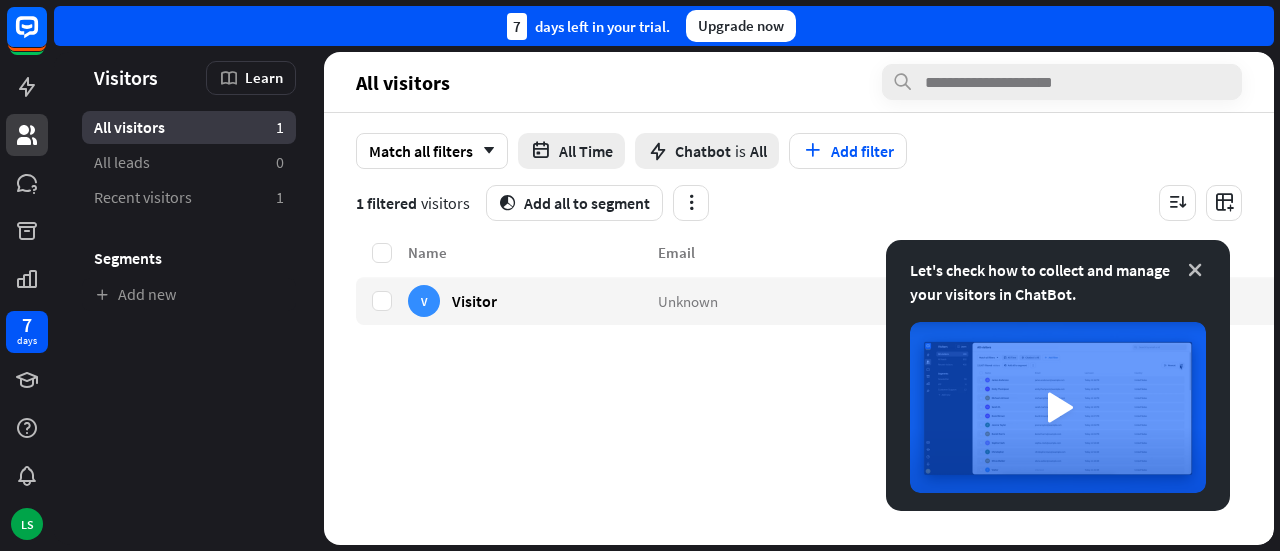 click at bounding box center (1195, 270) 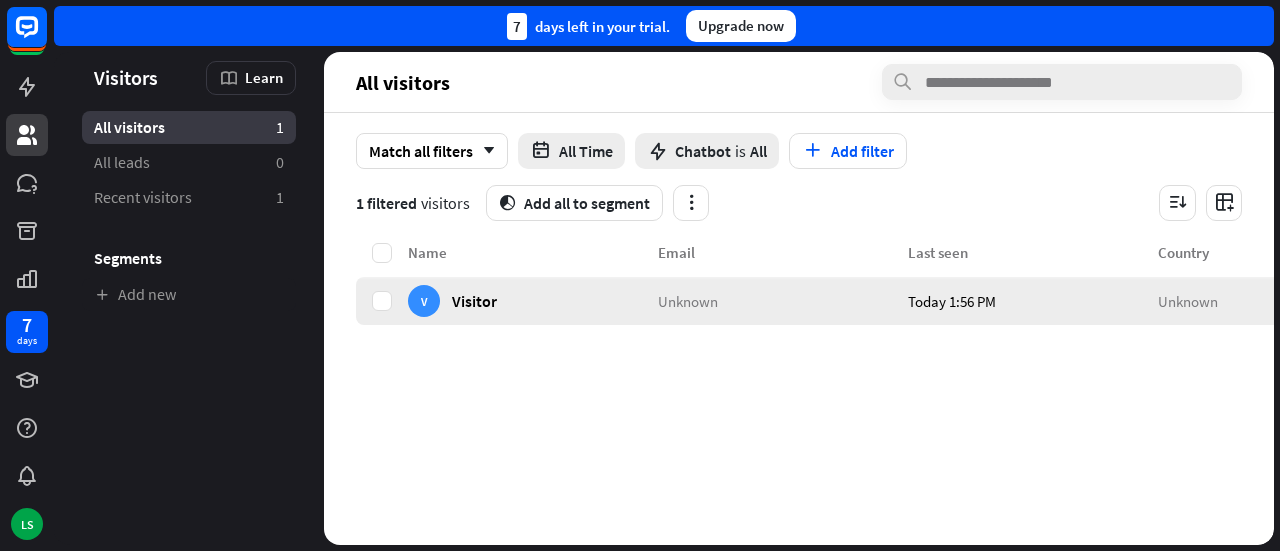 click at bounding box center (382, 301) 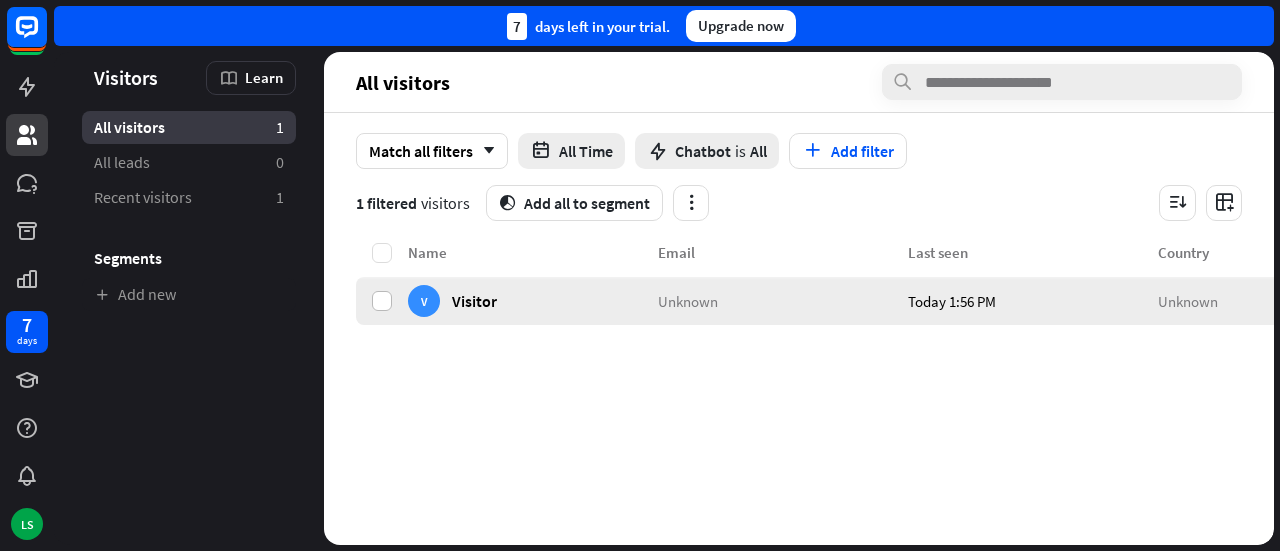 click at bounding box center (382, 301) 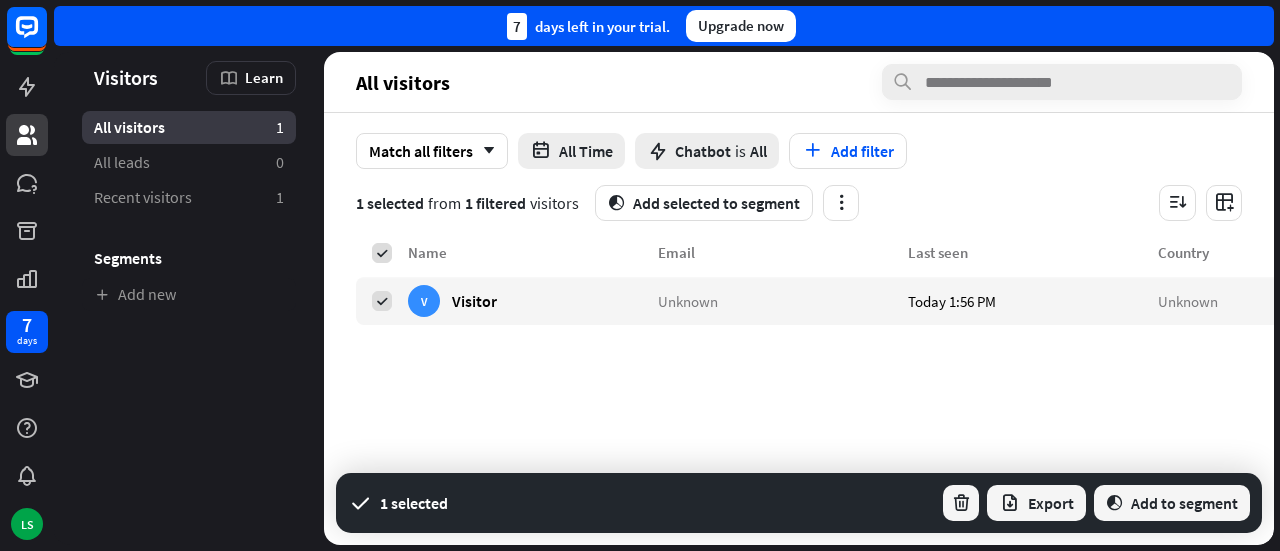 click on "segment
Add selected to segment" at bounding box center [727, 203] 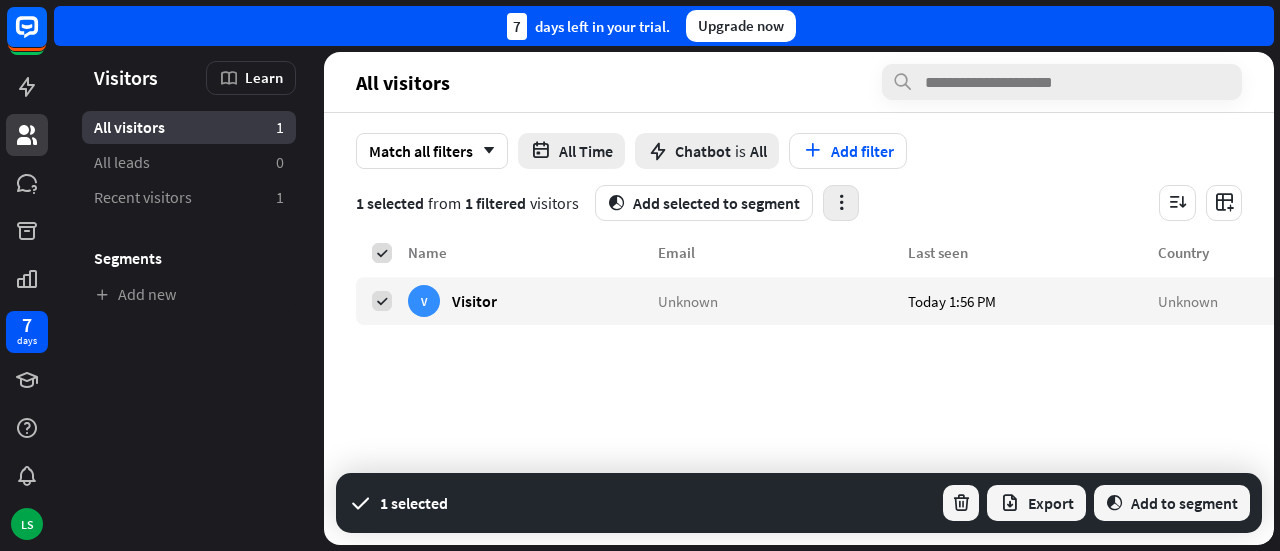 click at bounding box center [841, 202] 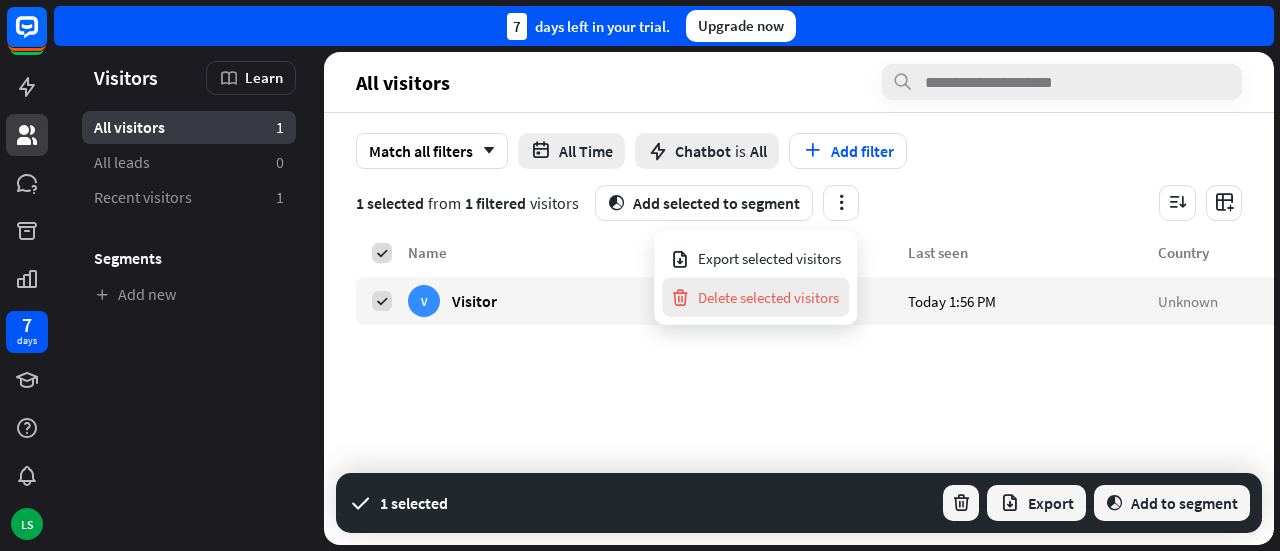 click on "Delete selected visitors" at bounding box center [754, 297] 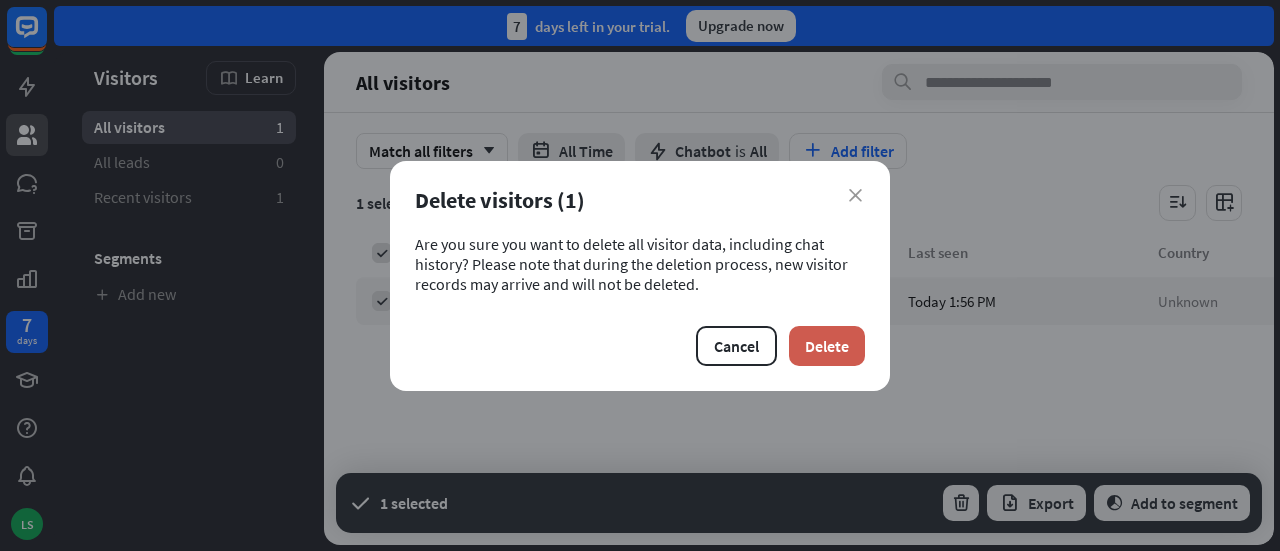 click on "Delete" at bounding box center [827, 346] 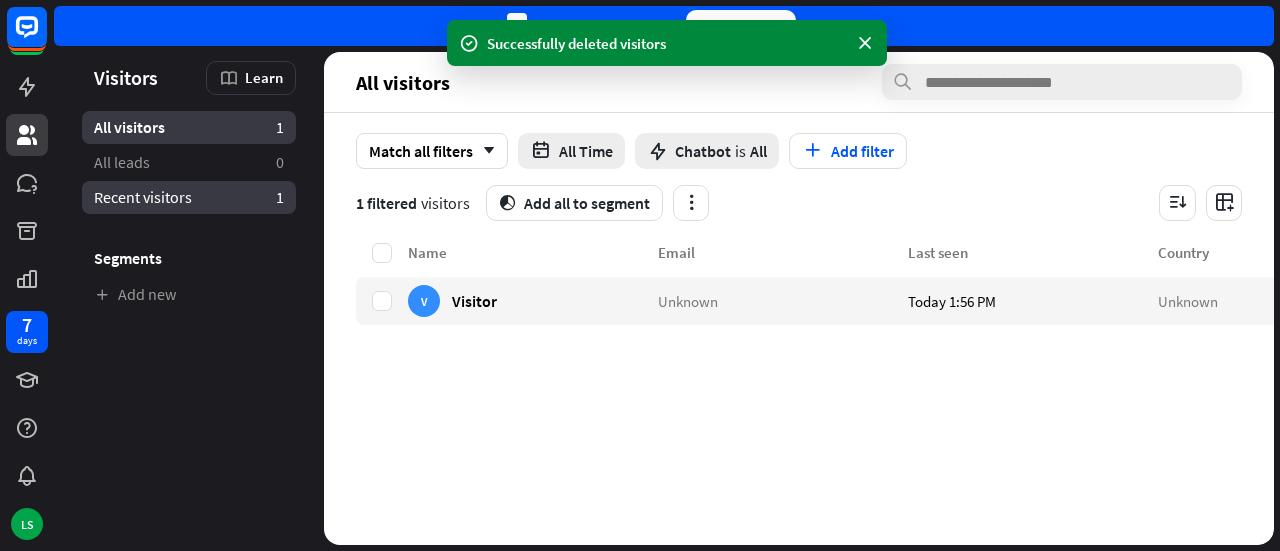 click on "Recent visitors
1" at bounding box center (189, 197) 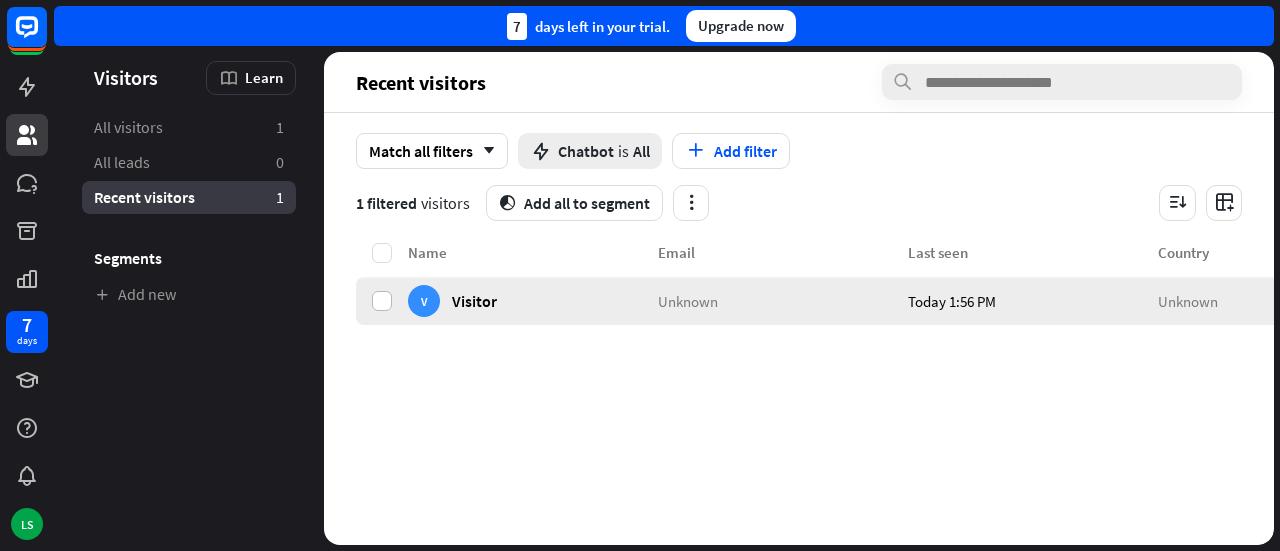 click at bounding box center (382, 301) 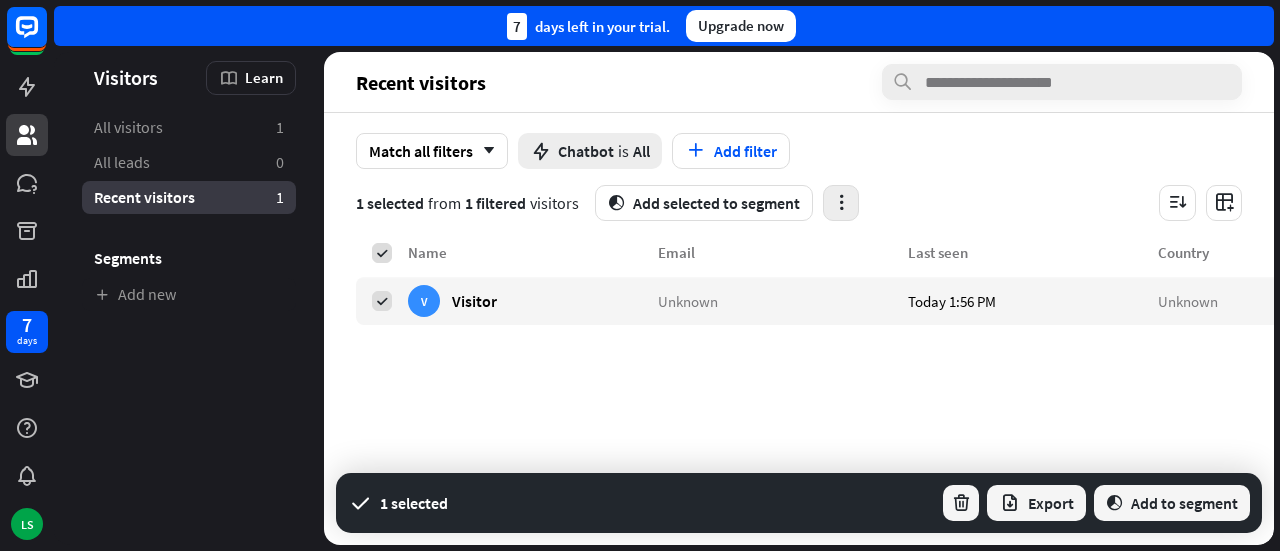 click at bounding box center [841, 202] 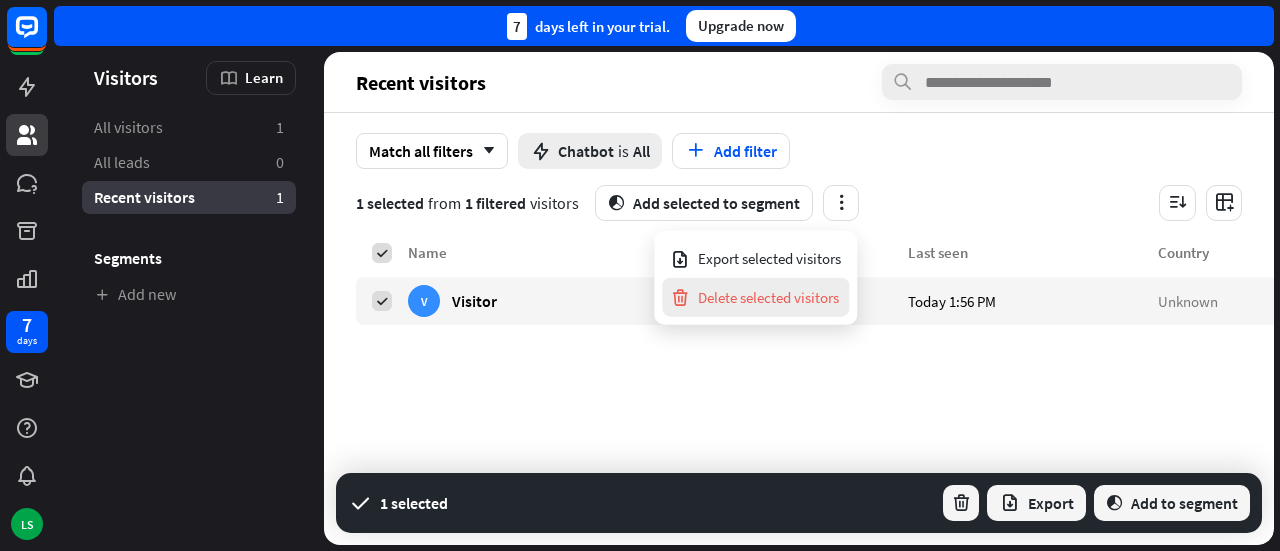 click on "Delete selected visitors" at bounding box center (754, 297) 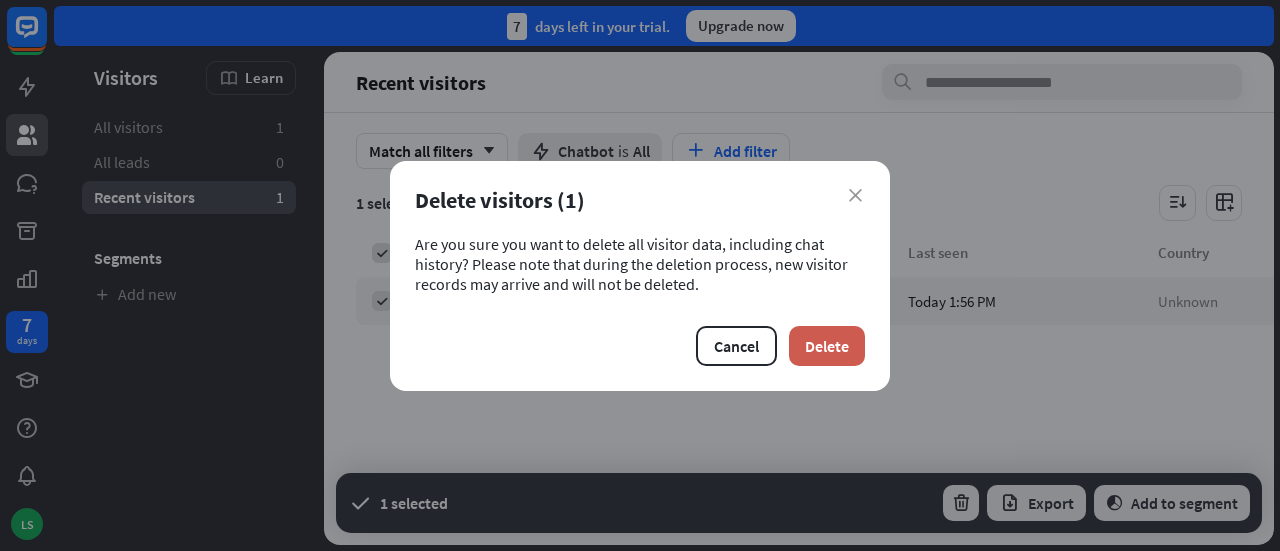 click on "Delete" at bounding box center (827, 346) 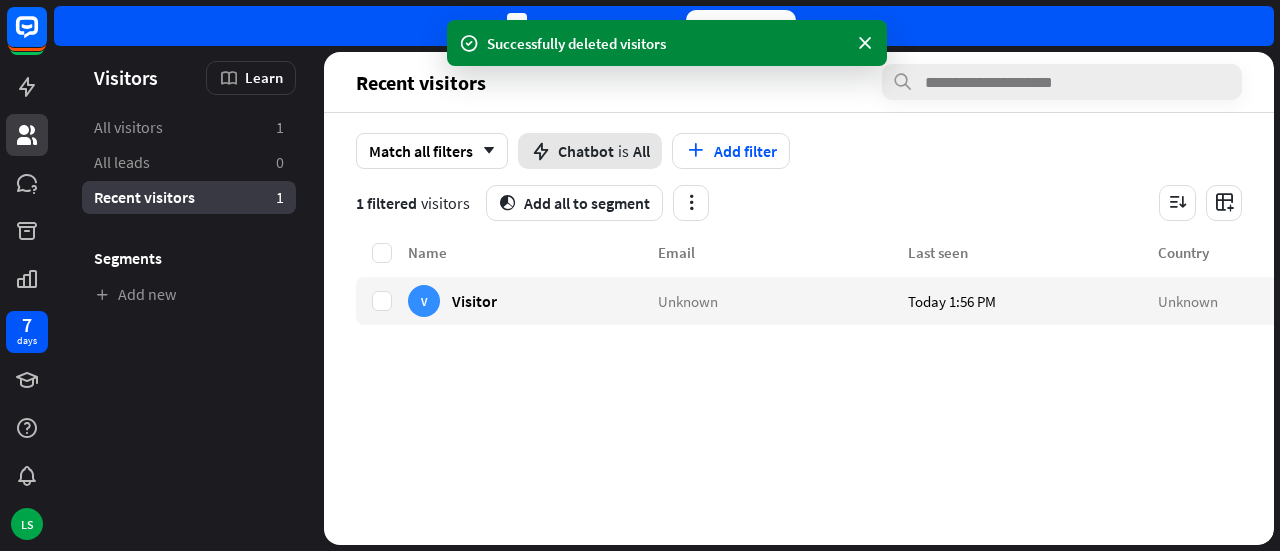 click on "Chatbot   is   All" at bounding box center (604, 151) 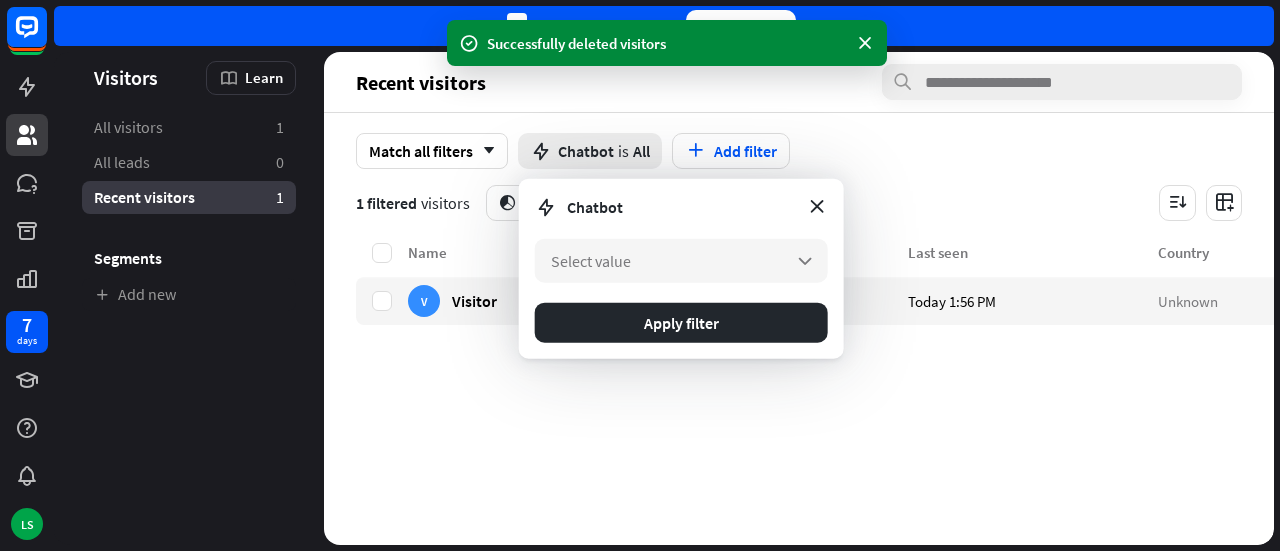 click at bounding box center (817, 206) 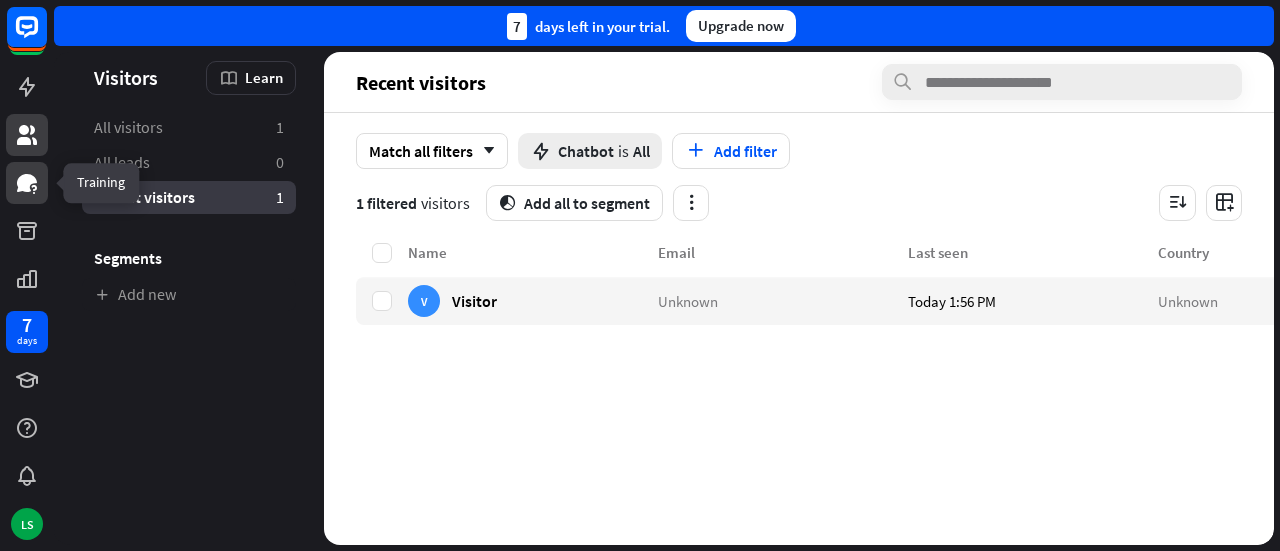 click 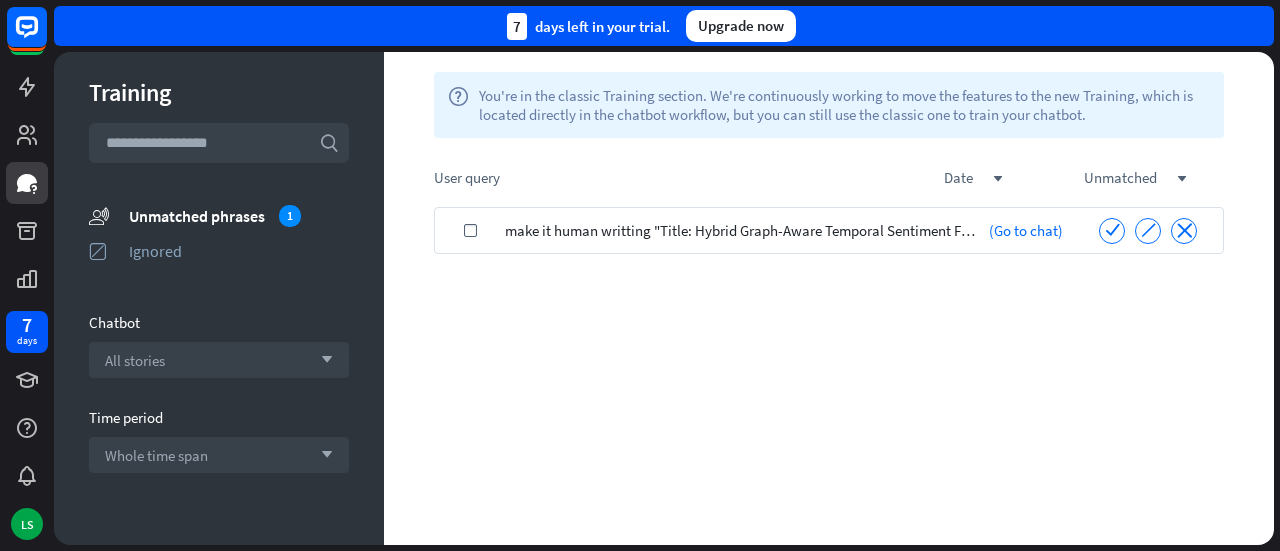 click on "check   ignore   close" at bounding box center (1148, 231) 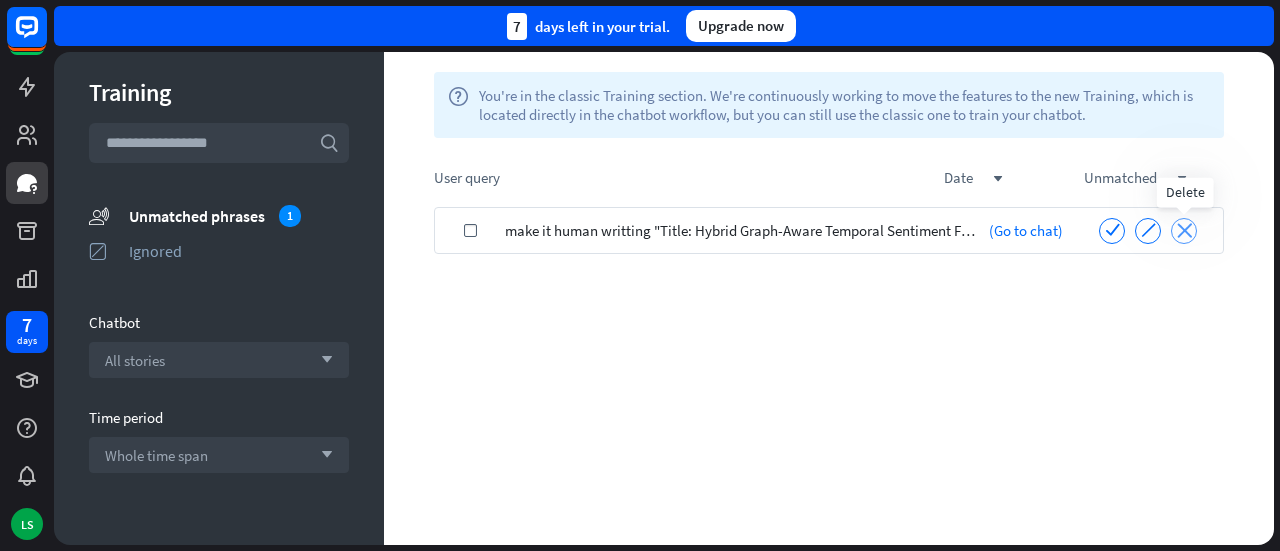 click on "close" at bounding box center (1184, 230) 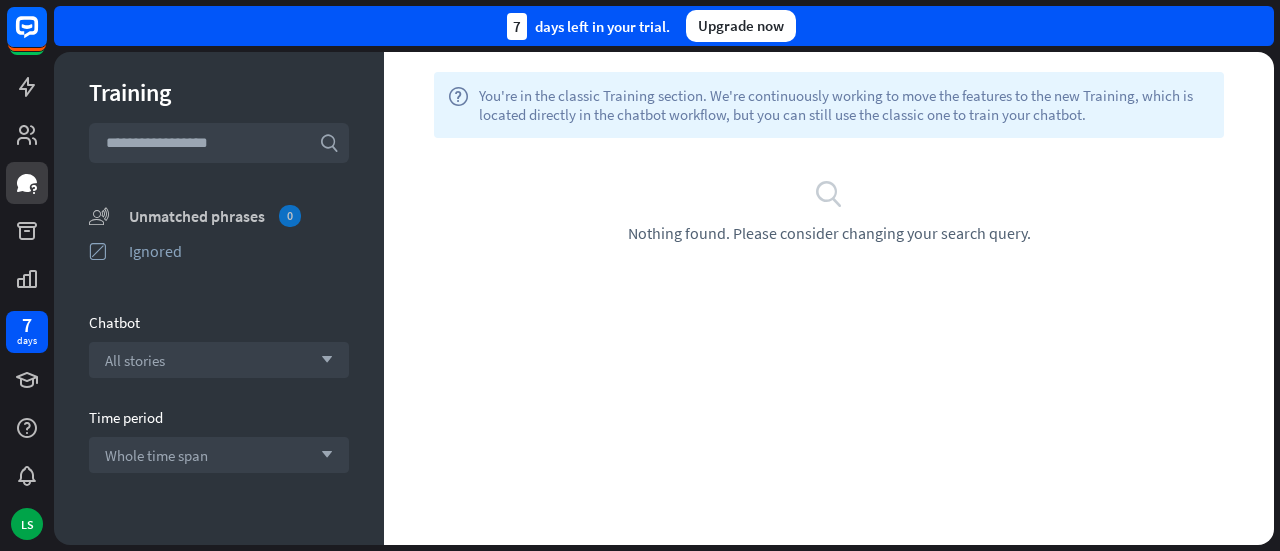 click on "Unmatched phrases
0" at bounding box center (239, 216) 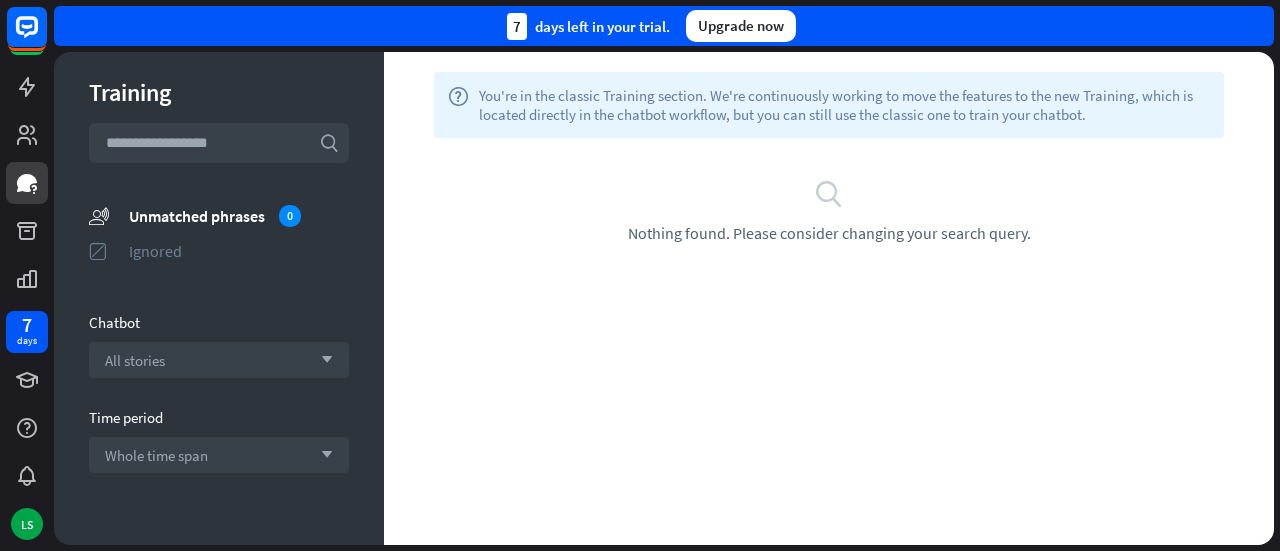 click on "Ignored" at bounding box center (239, 251) 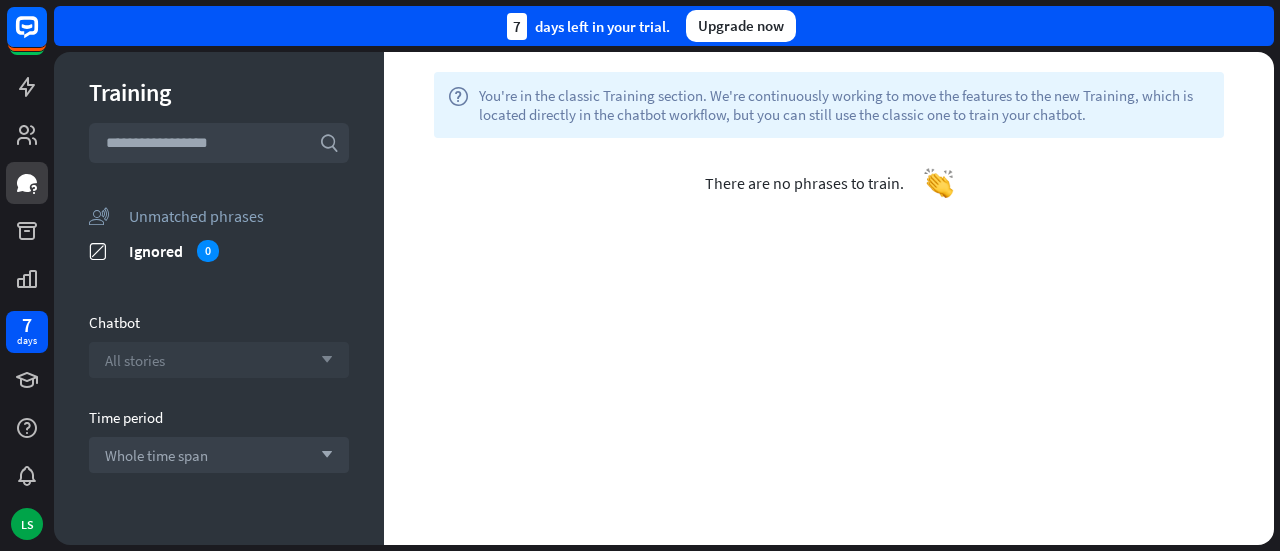 click on "All stories
arrow_down" at bounding box center (219, 360) 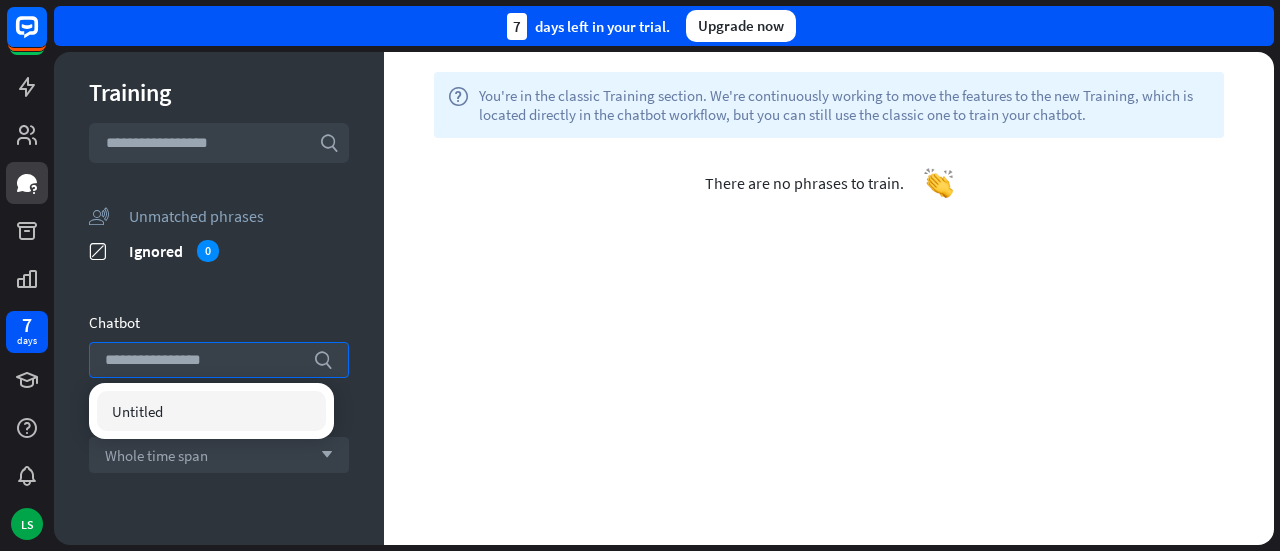 click on "help
You're in the classic Training section. We're continuously working to
move the features to the new Training, which is located directly in the
chatbot workflow, but you can still use the classic one to train your
chatbot.
plus
Filters
There are no phrases to train." at bounding box center [829, 298] 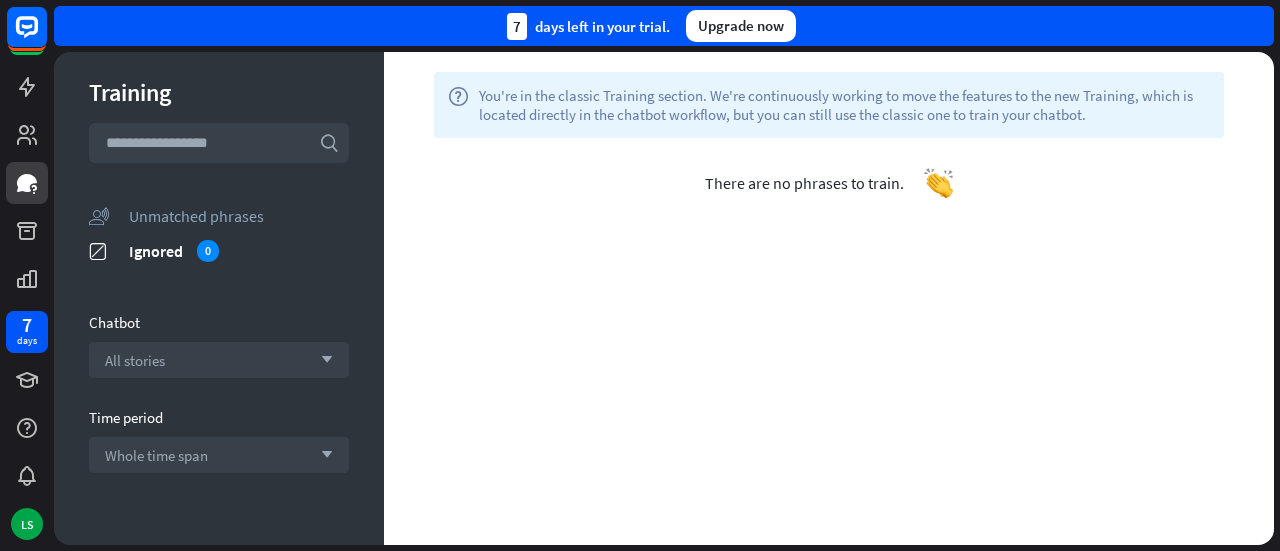 click on "There are no phrases to train." at bounding box center (829, 183) 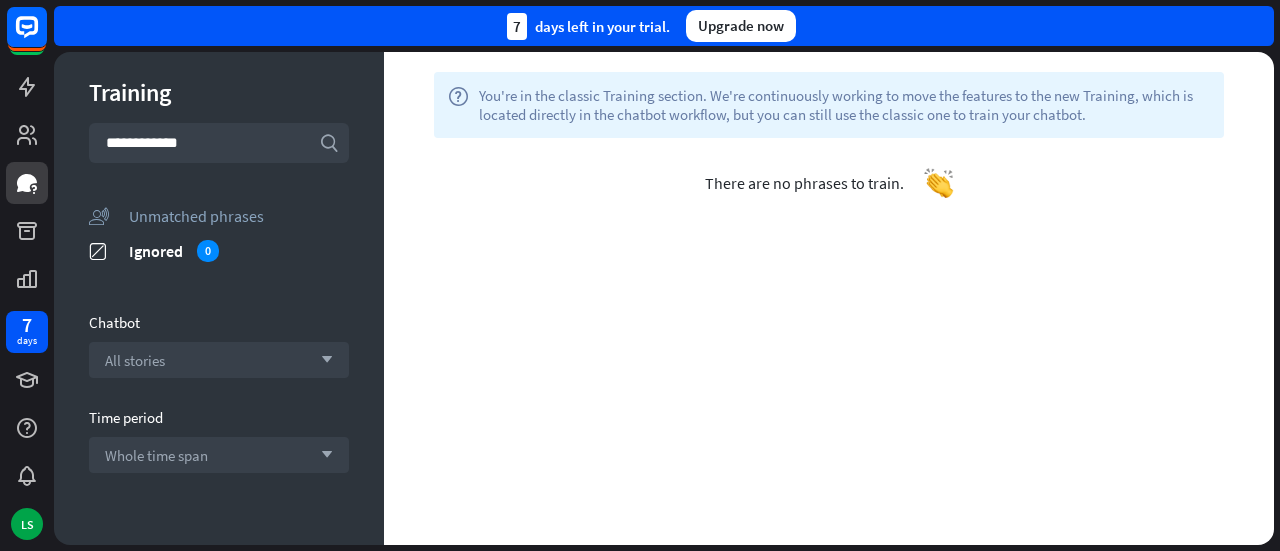 type on "**********" 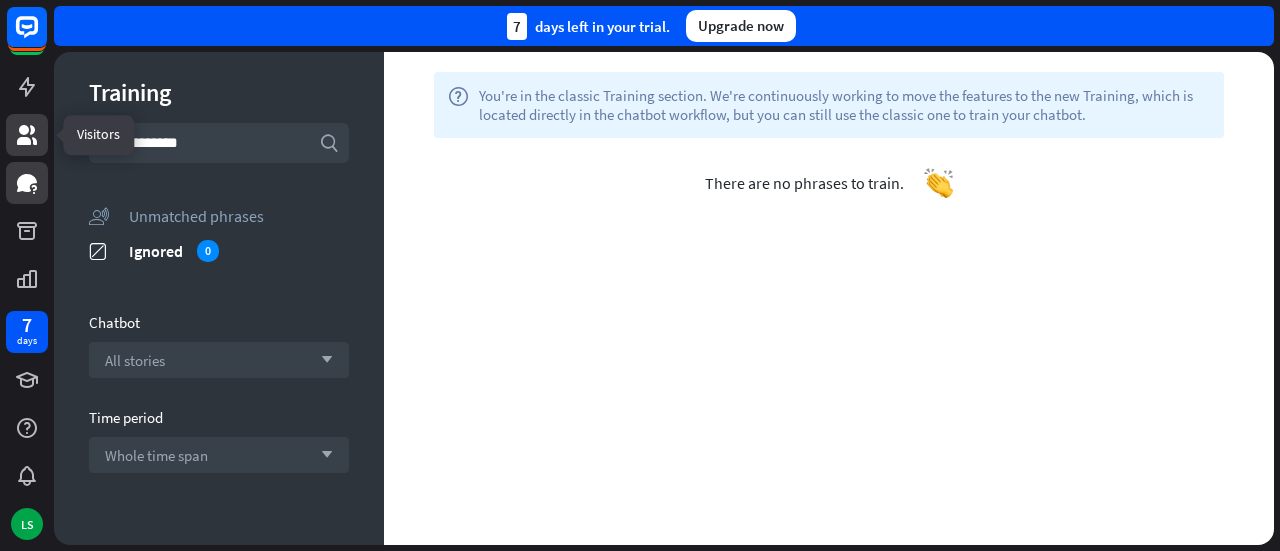 click 